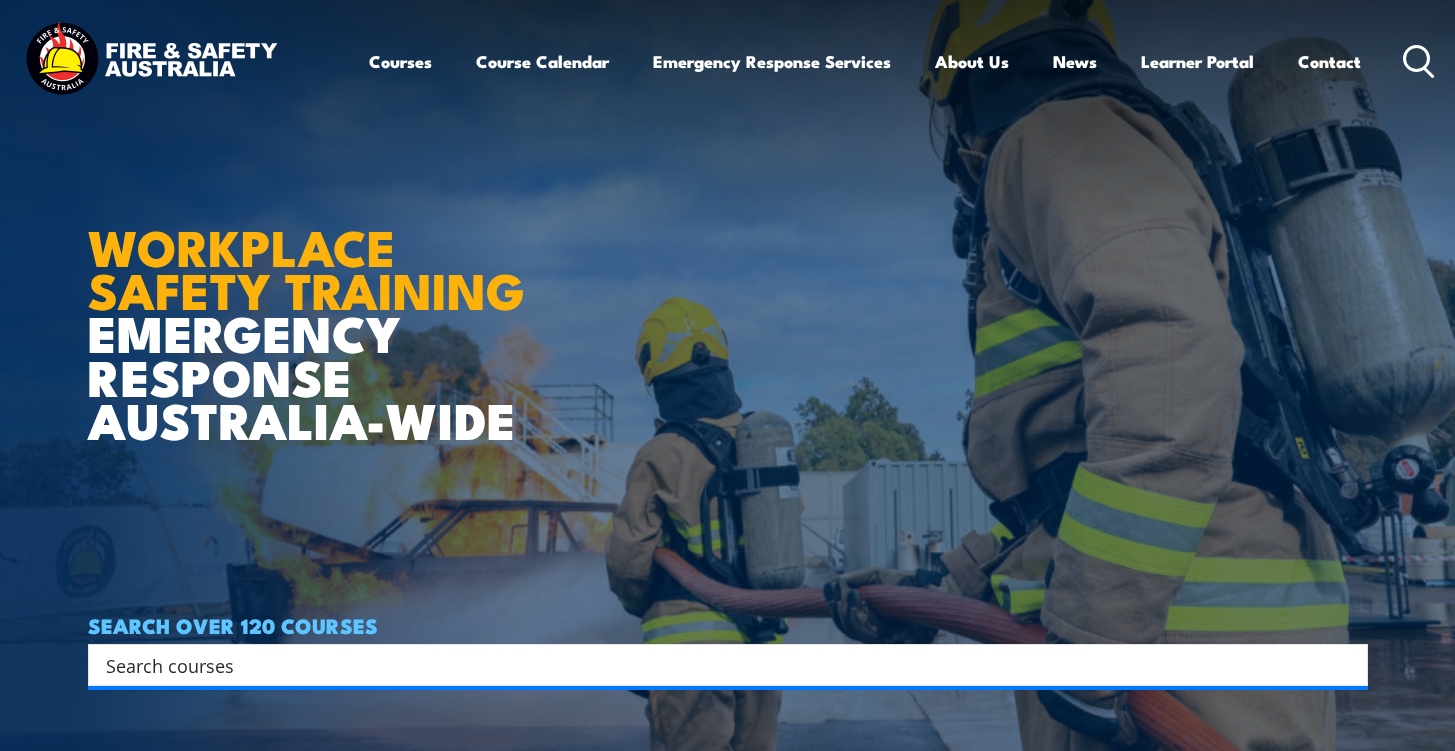 scroll, scrollTop: 0, scrollLeft: 0, axis: both 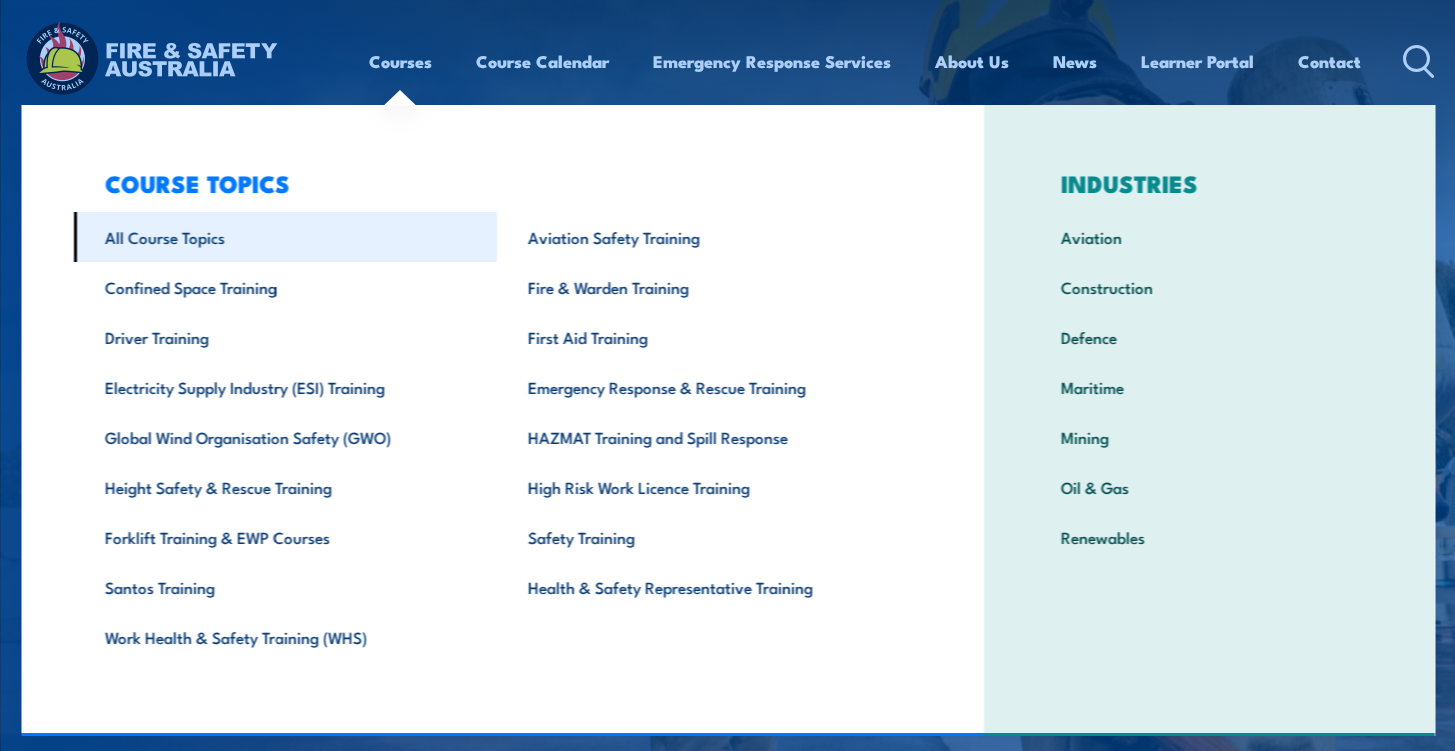 click on "All Course Topics" at bounding box center [285, 237] 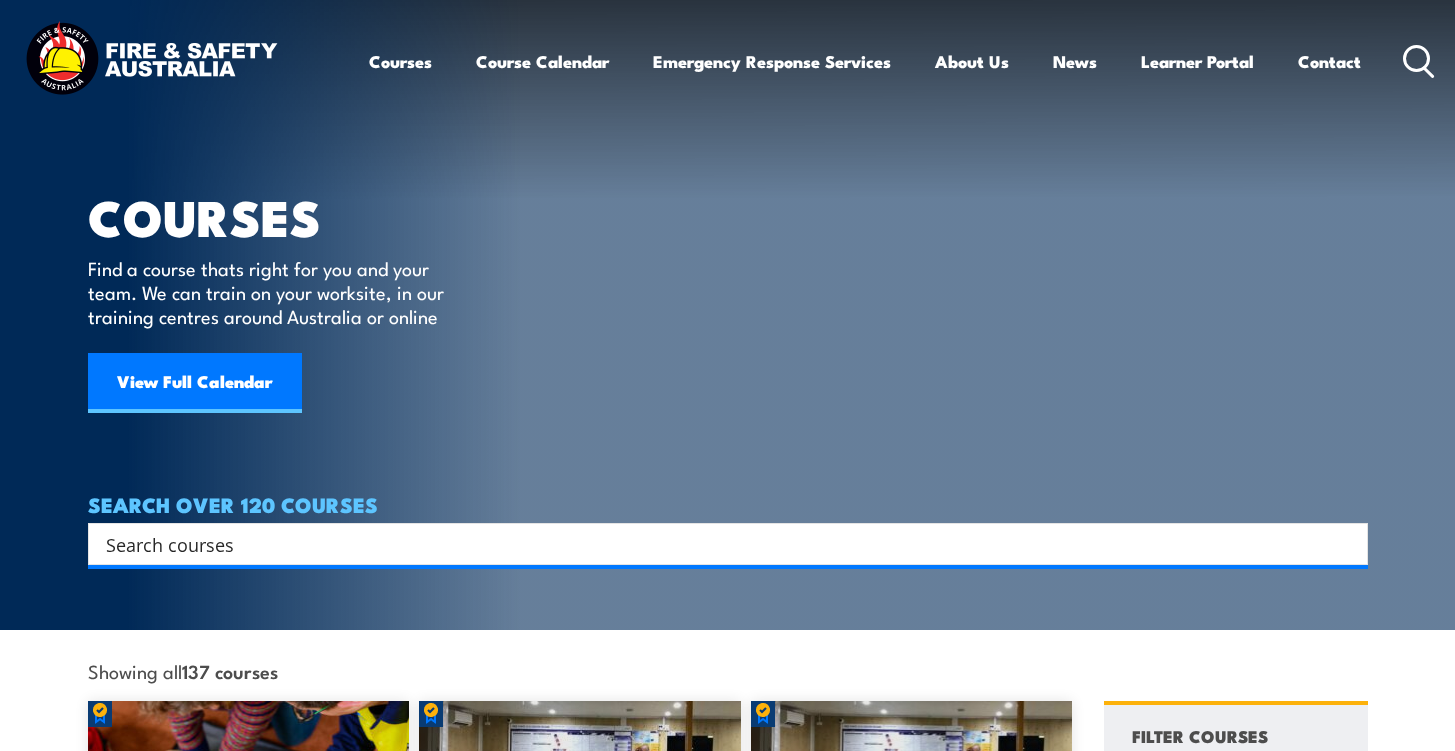 scroll, scrollTop: 0, scrollLeft: 0, axis: both 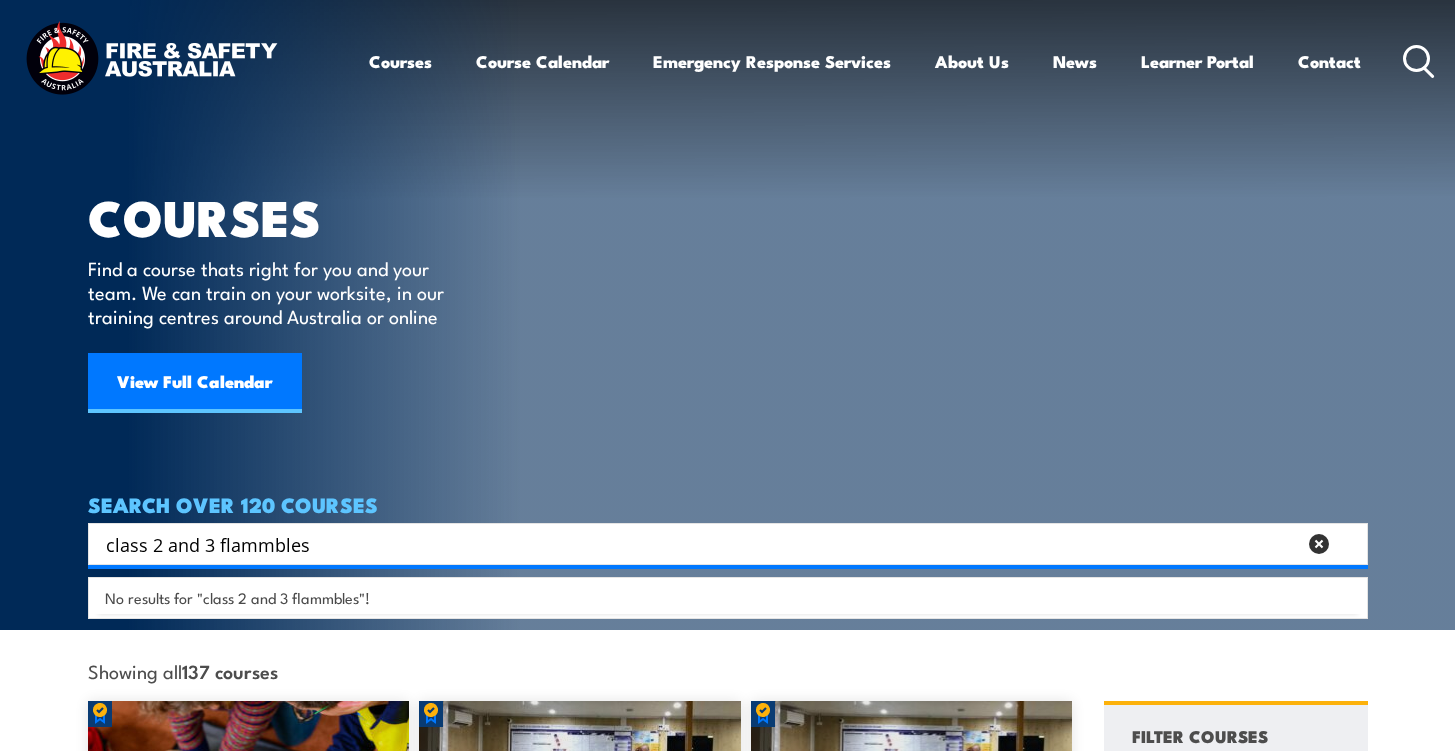 type on "class 2 and 3 flammbles" 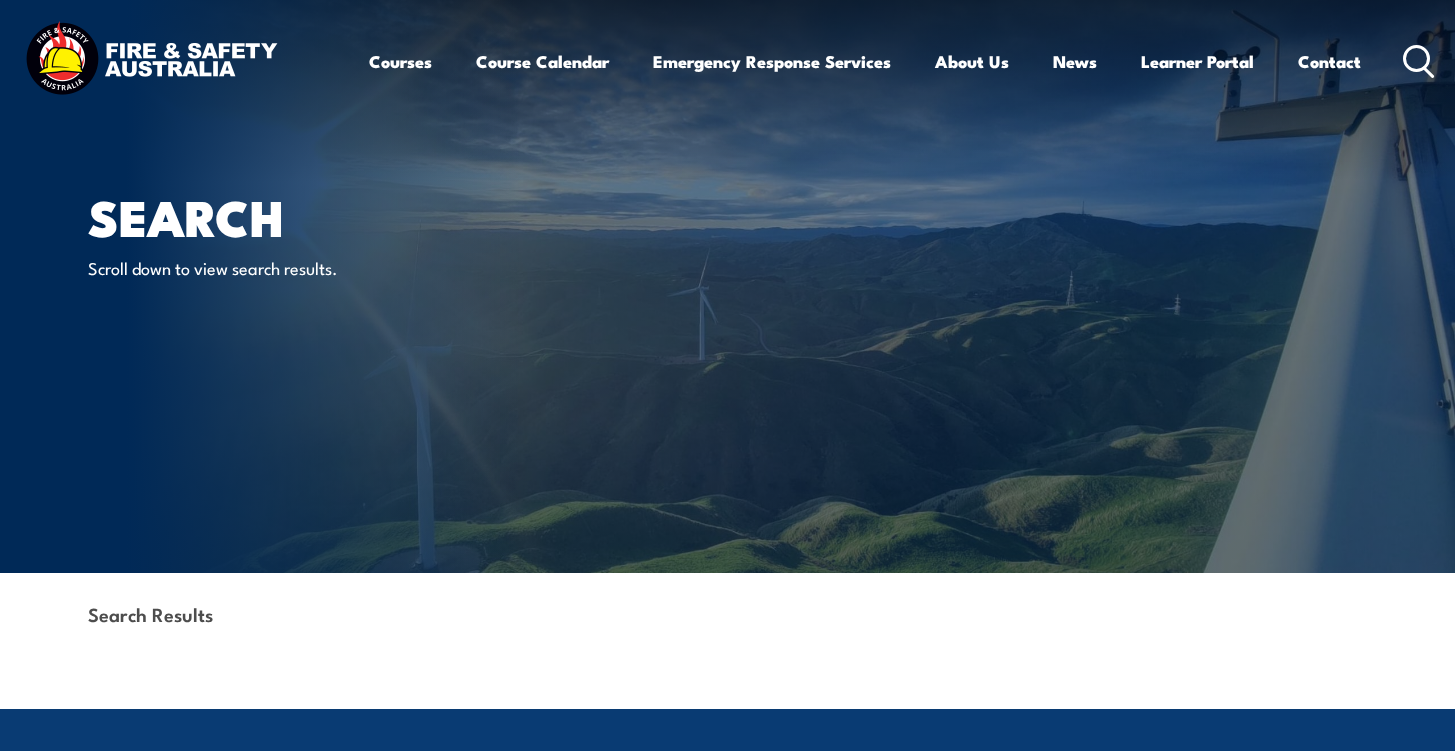 scroll, scrollTop: 0, scrollLeft: 0, axis: both 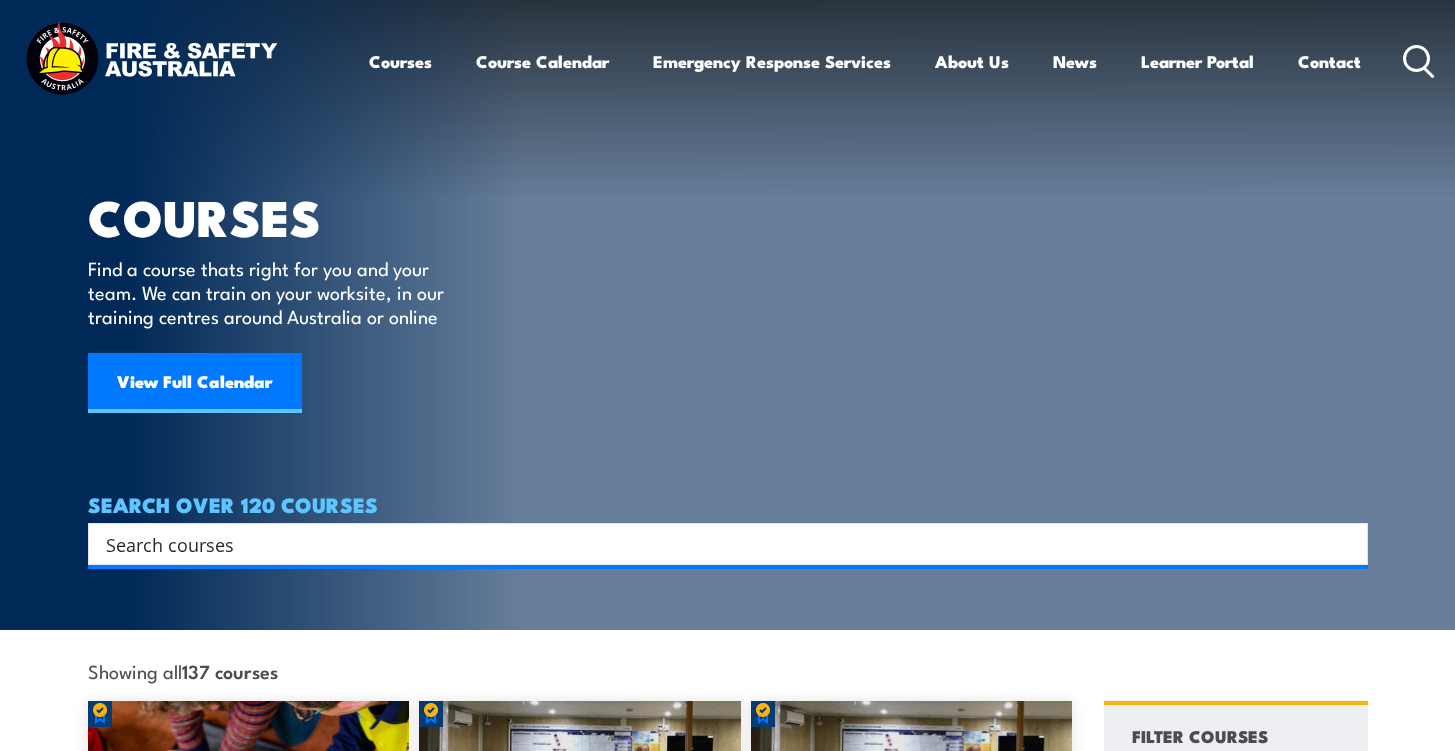 click at bounding box center (715, 544) 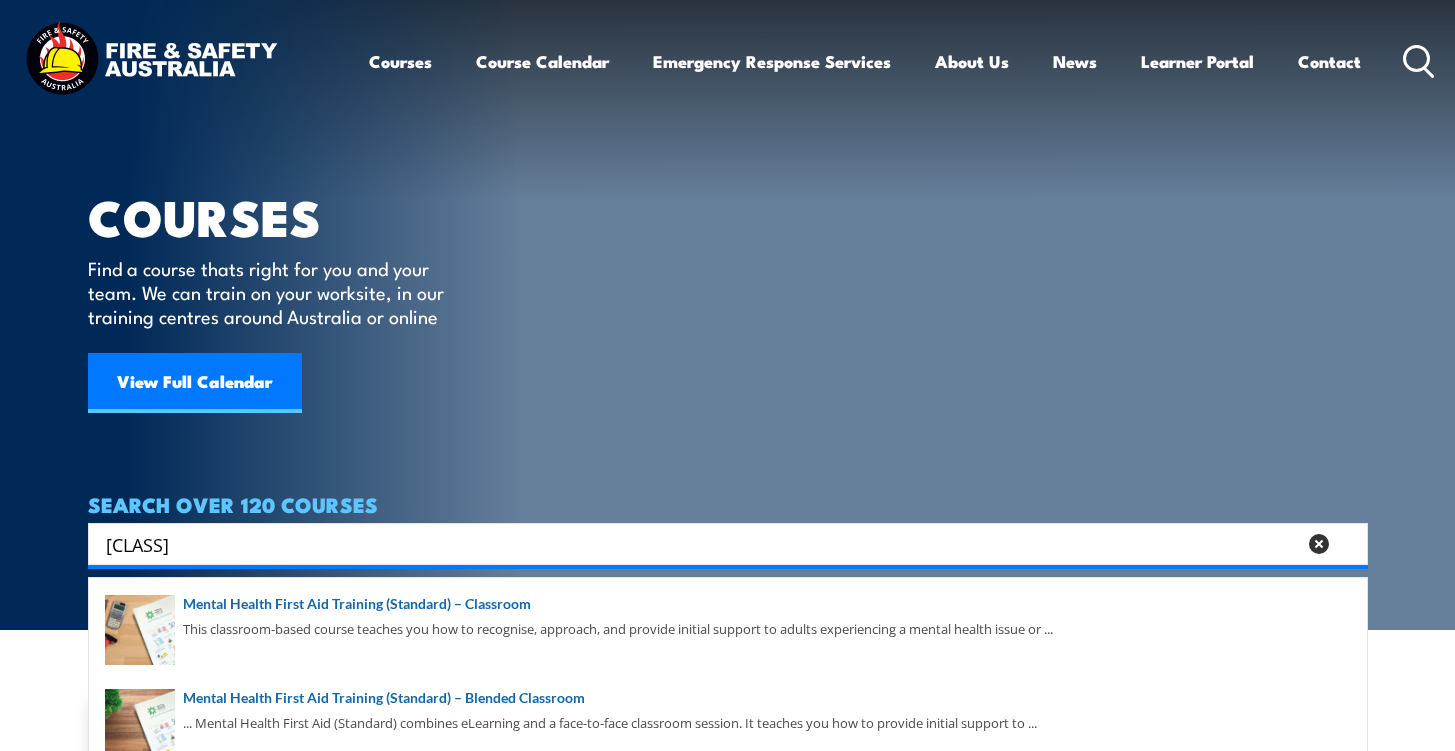 type on "c" 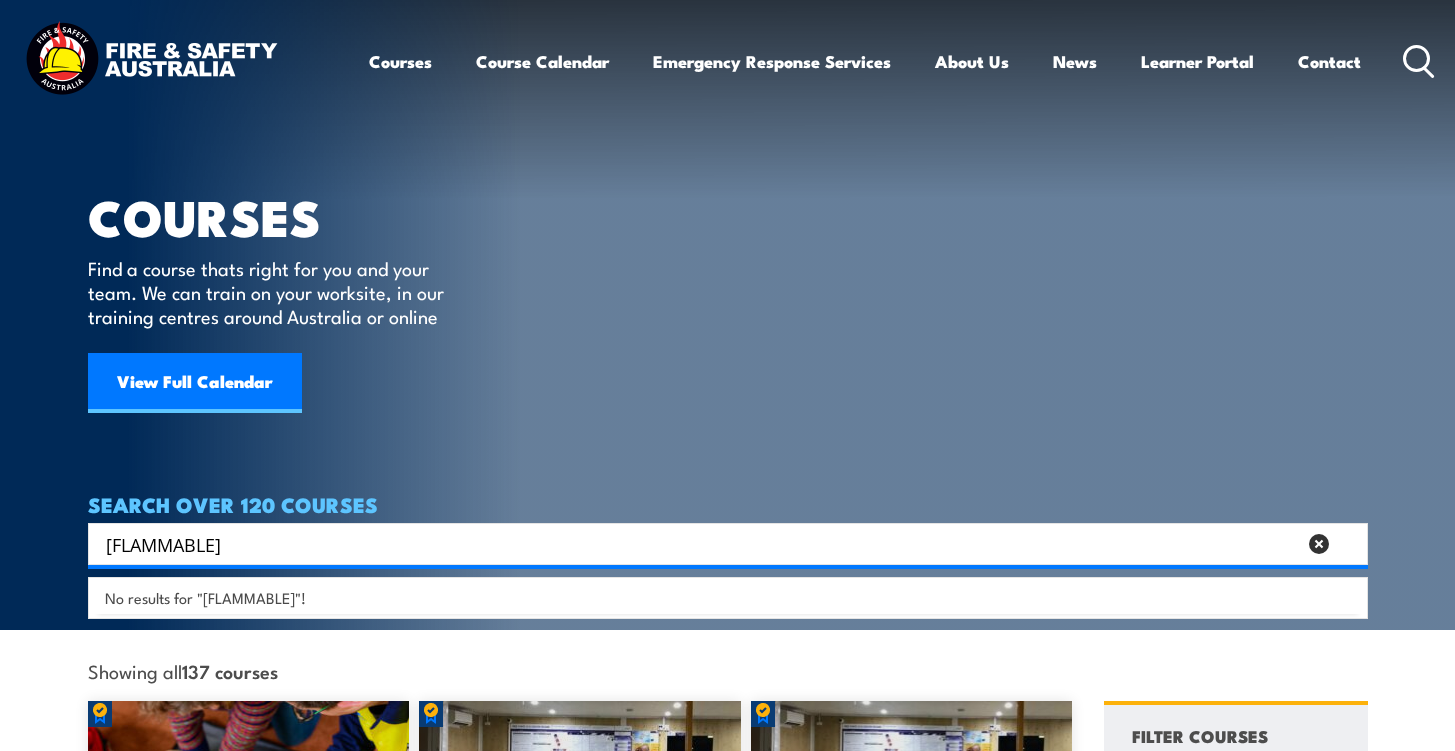 type on "f" 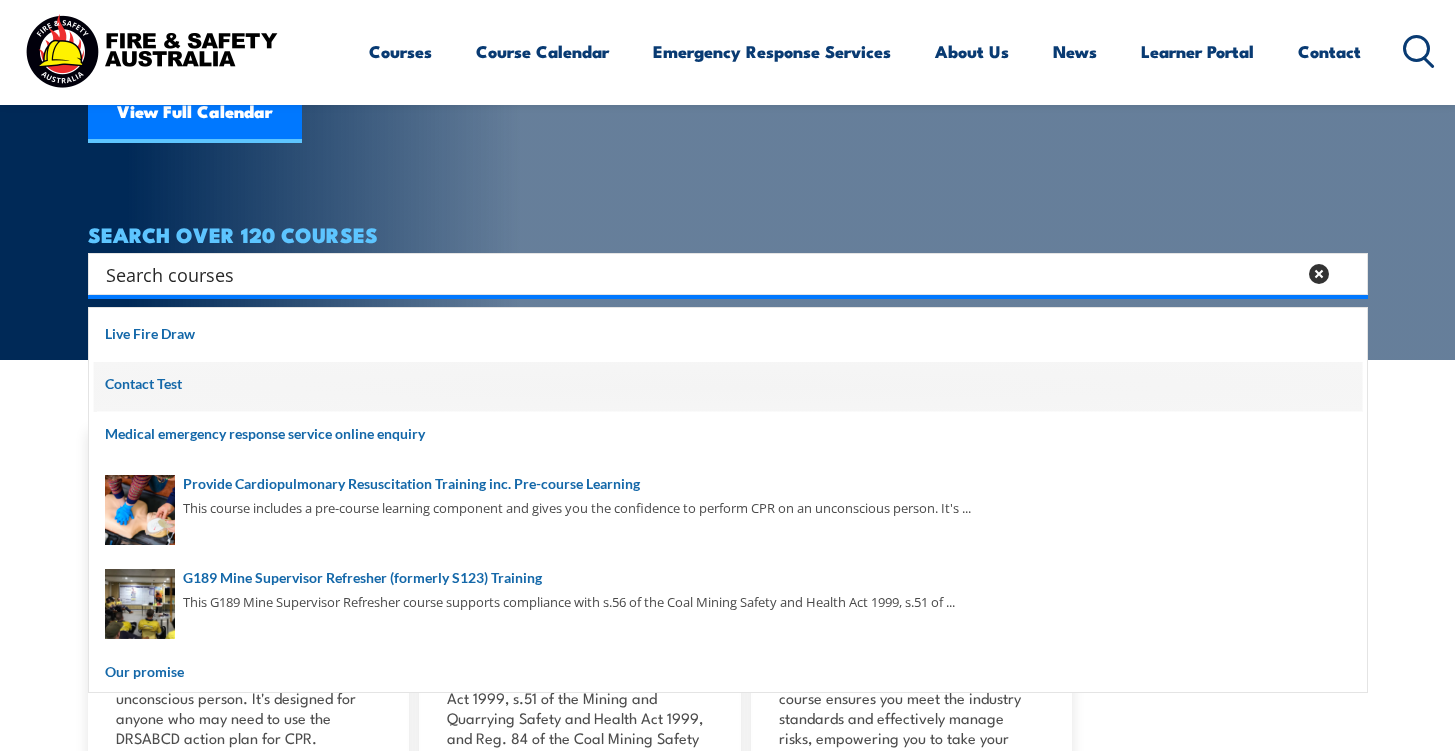 scroll, scrollTop: 382, scrollLeft: 0, axis: vertical 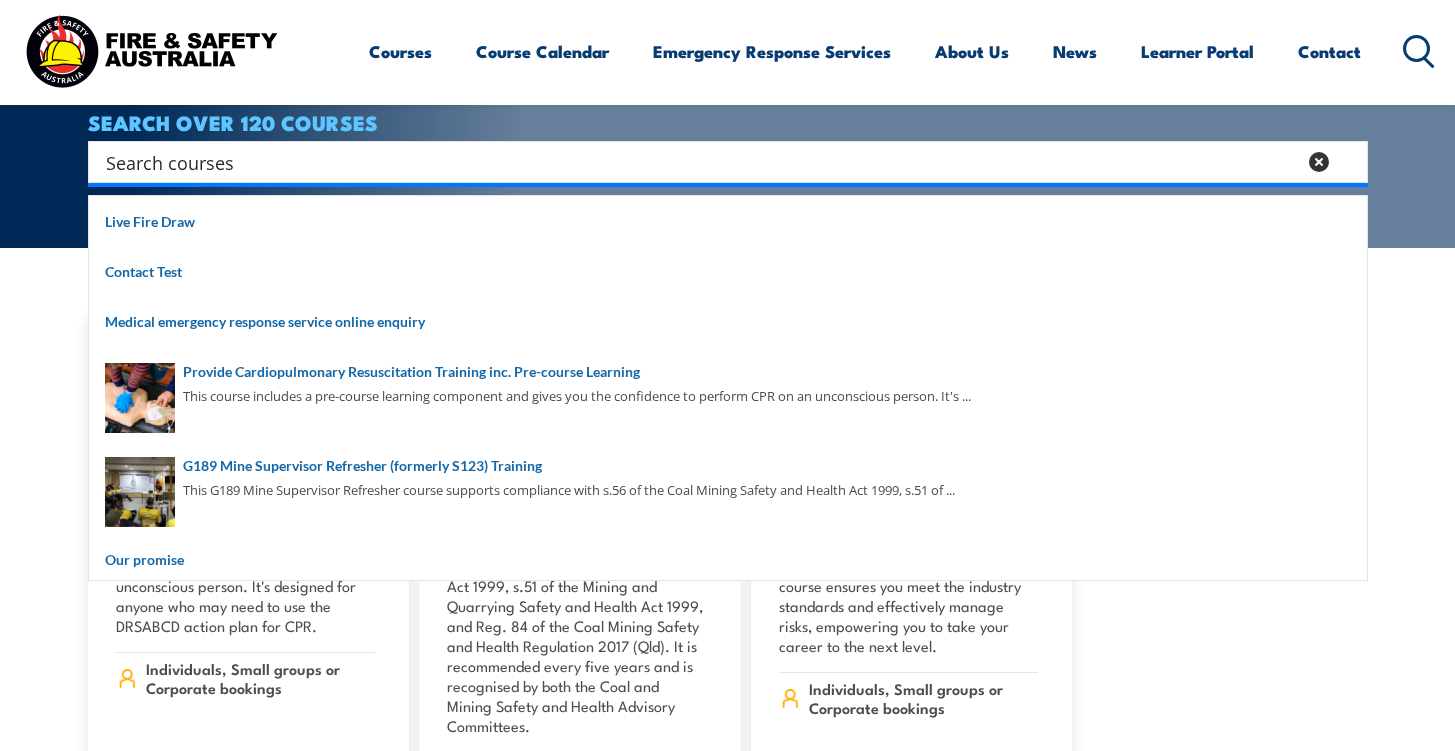 click 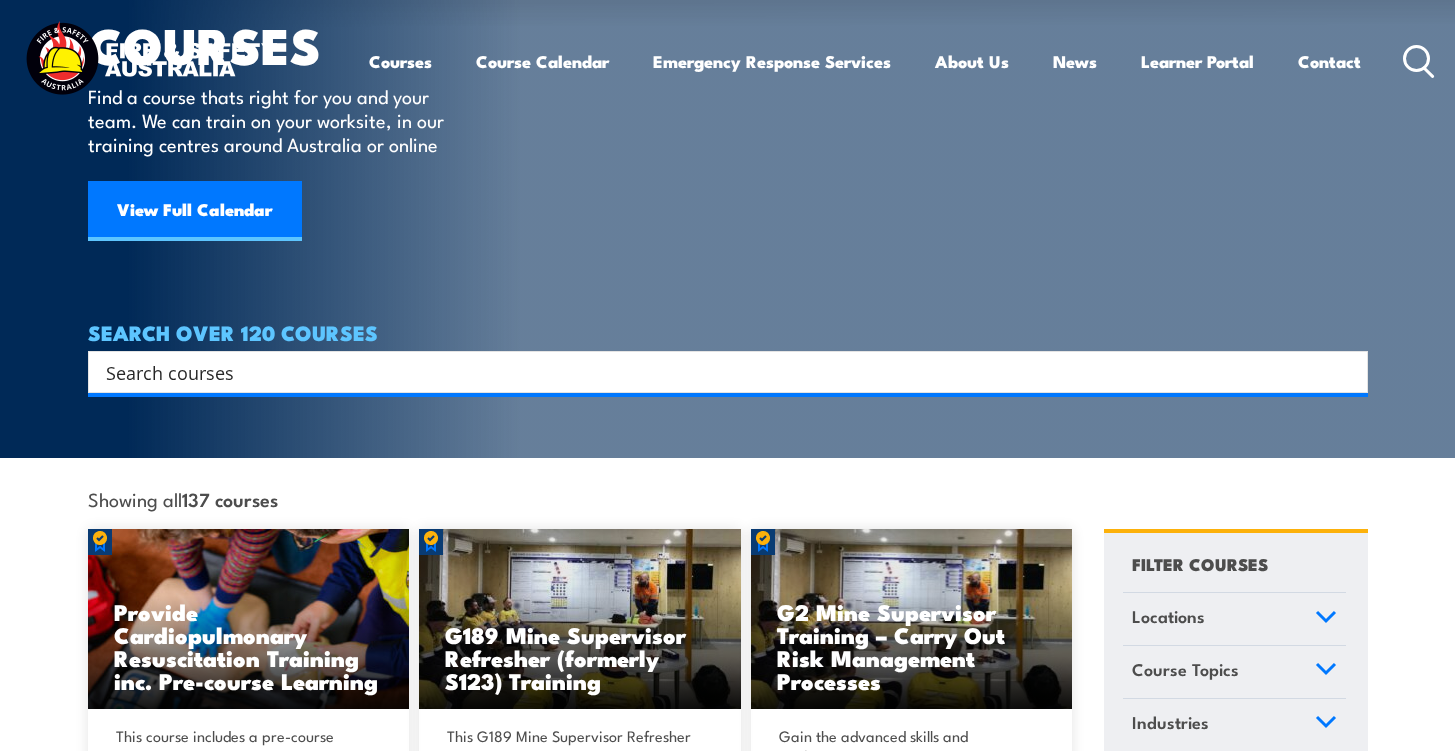scroll, scrollTop: 0, scrollLeft: 0, axis: both 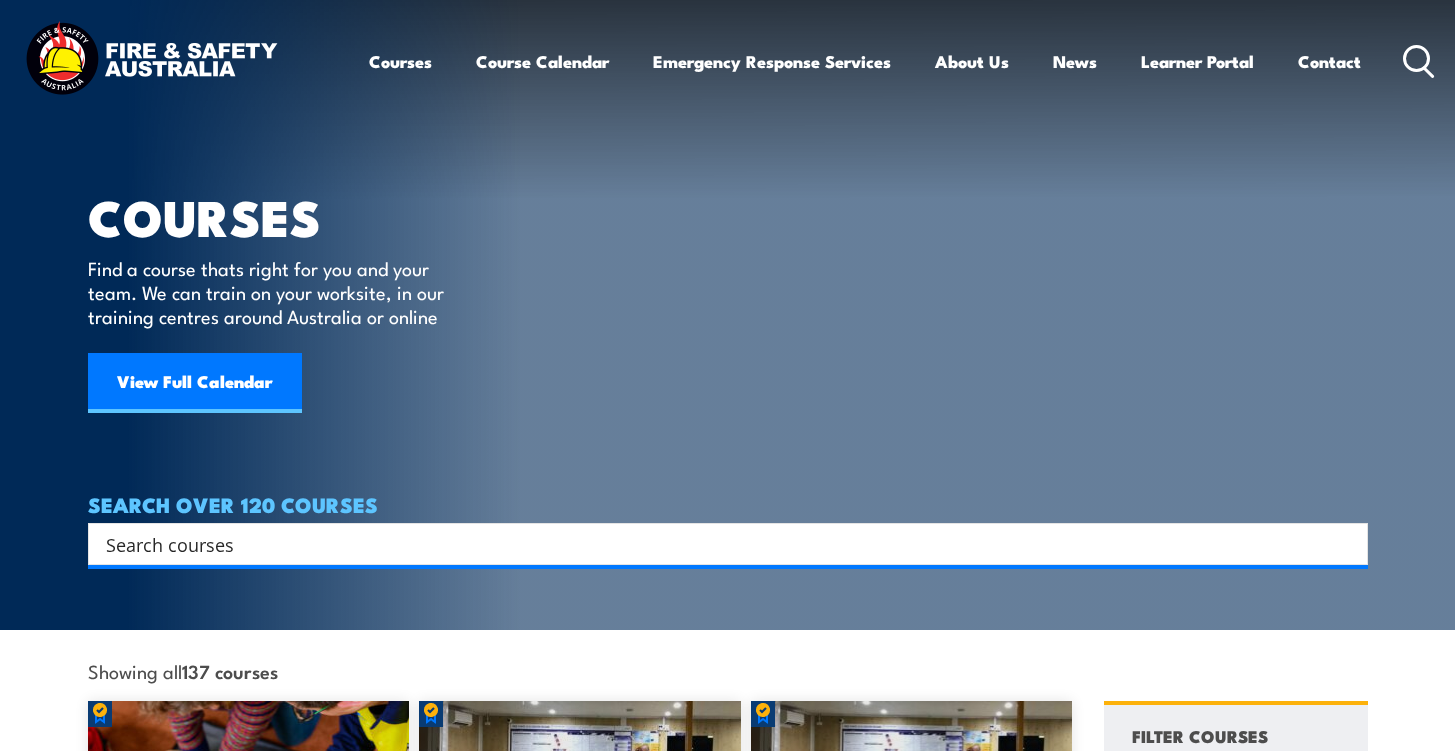 click at bounding box center [715, 544] 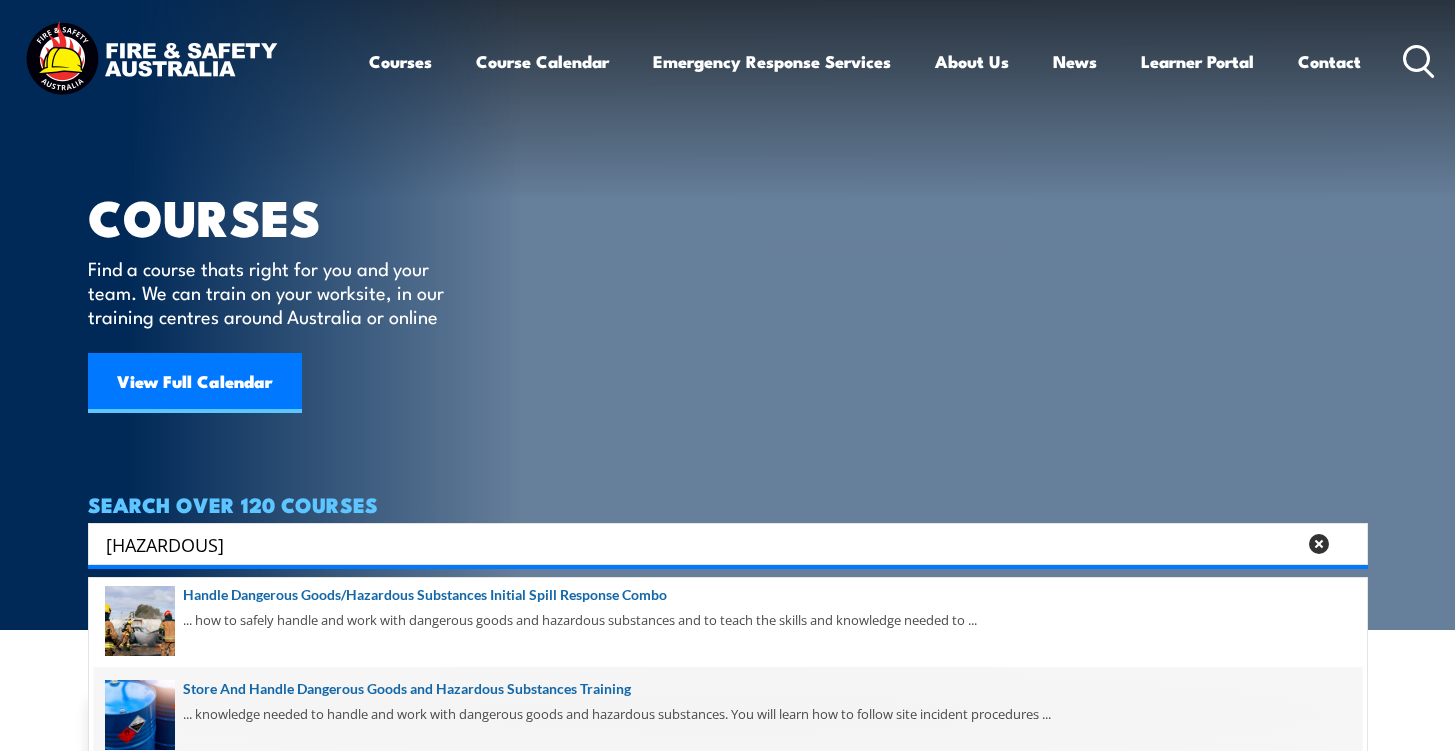 scroll, scrollTop: 0, scrollLeft: 0, axis: both 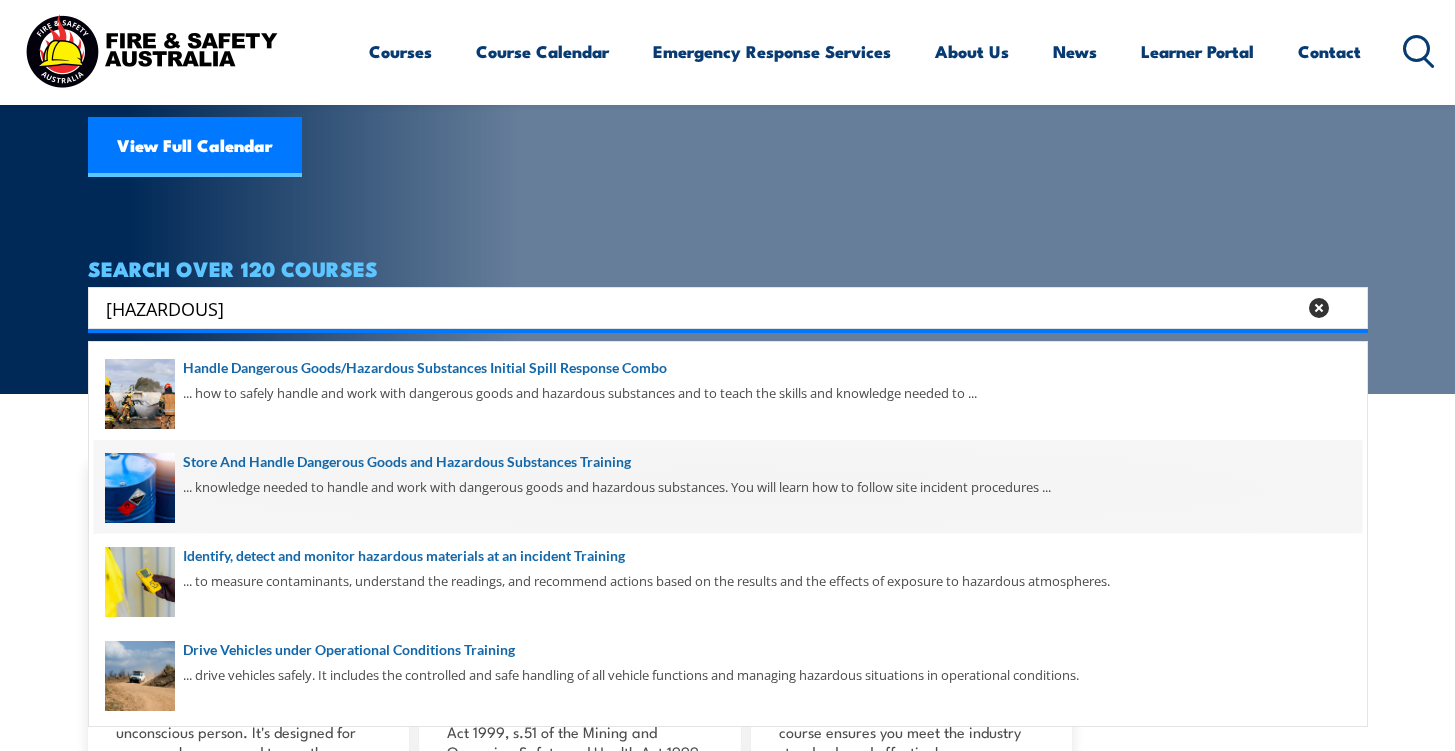 type on "[HAZARDOUS]" 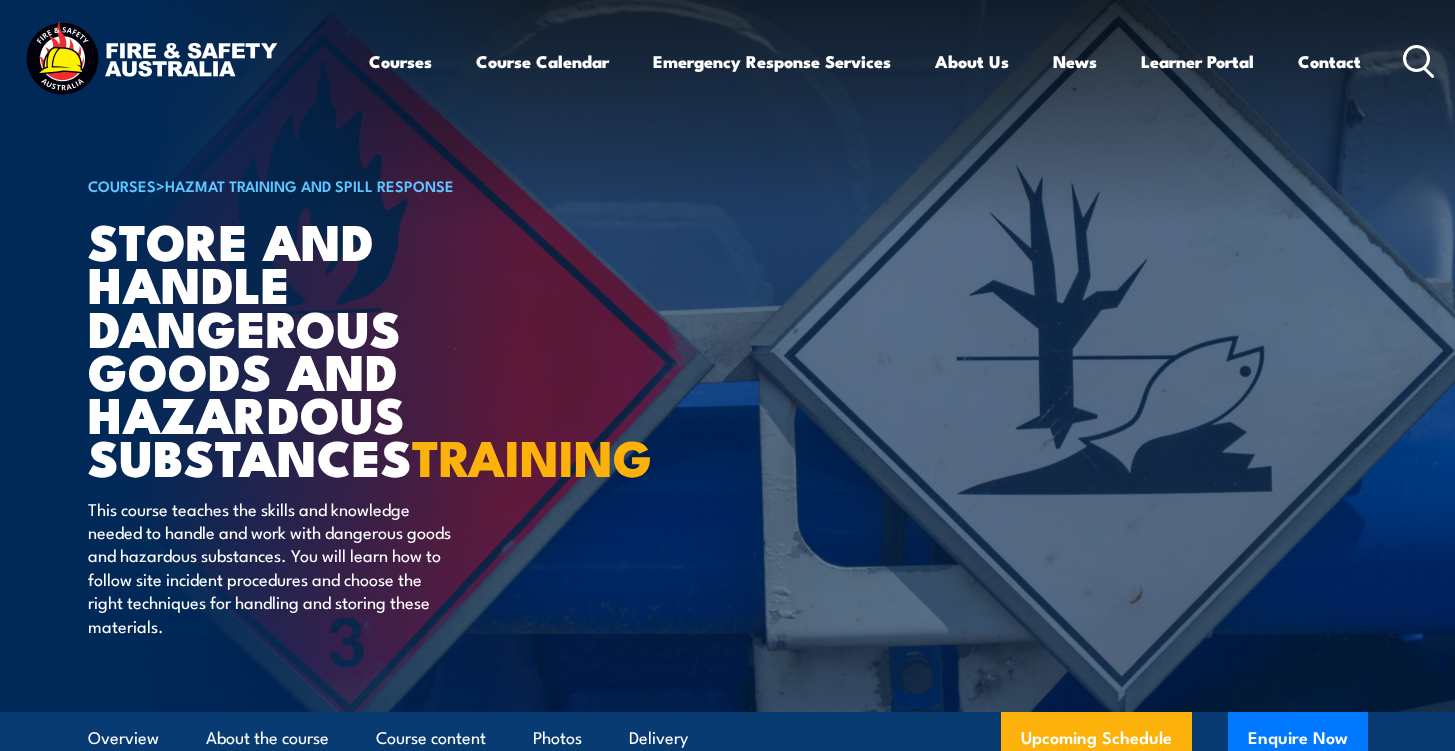 scroll, scrollTop: 0, scrollLeft: 0, axis: both 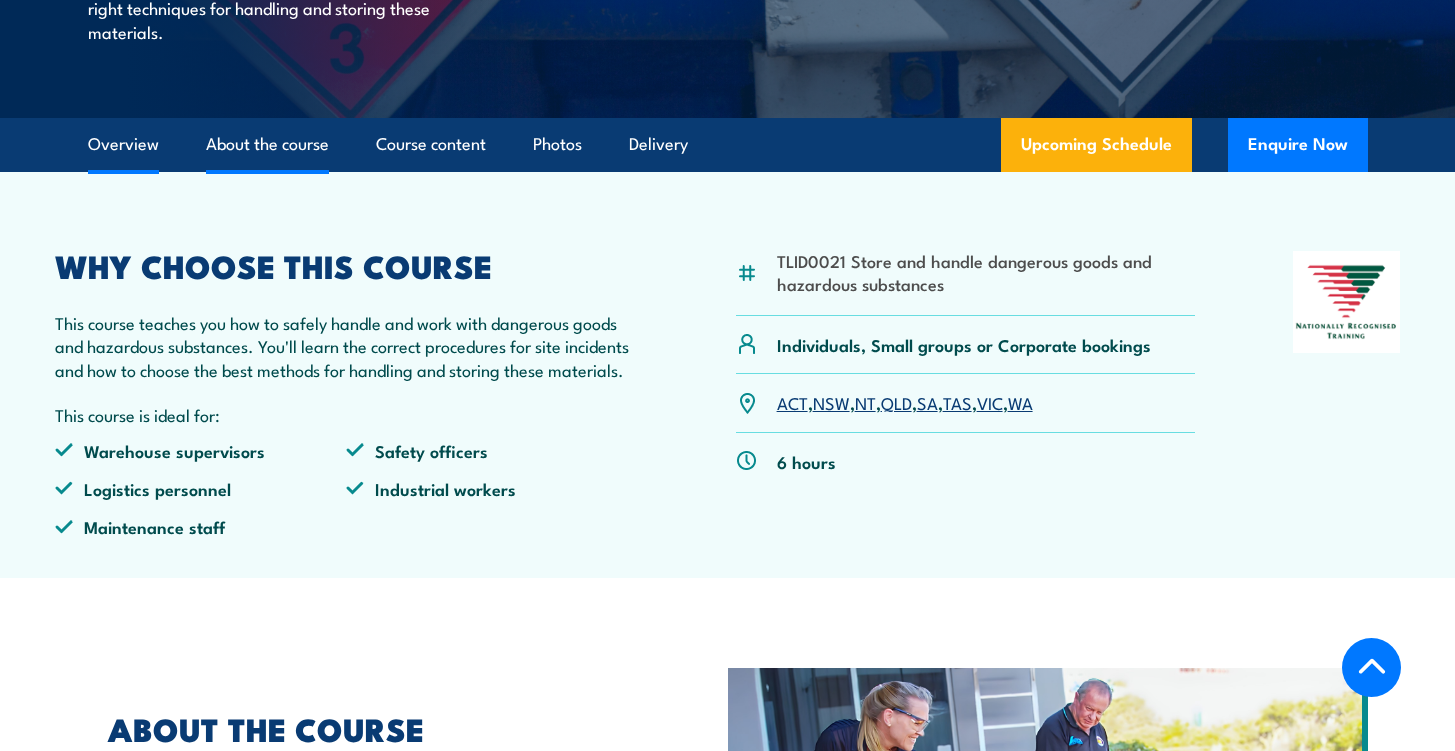 click on "About the course" at bounding box center (267, 144) 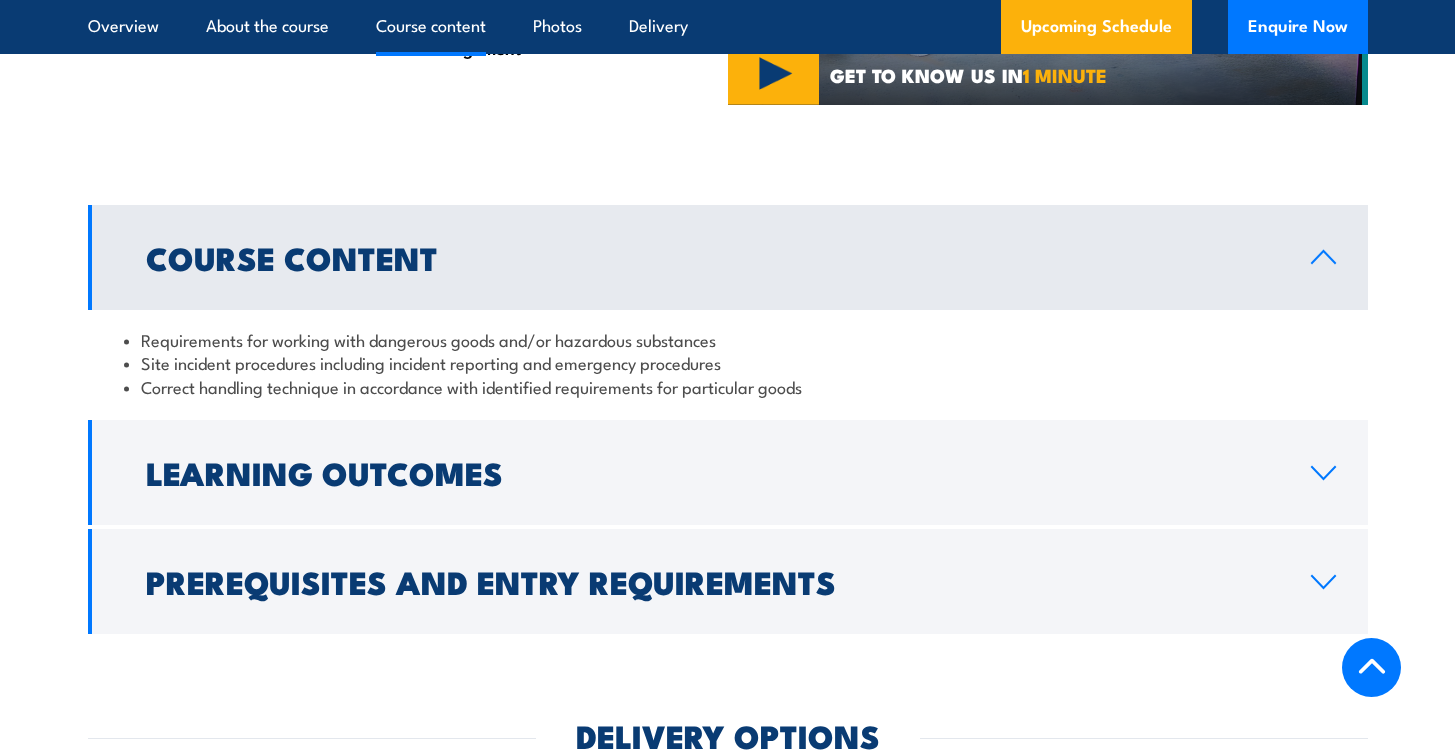 scroll, scrollTop: 1588, scrollLeft: 0, axis: vertical 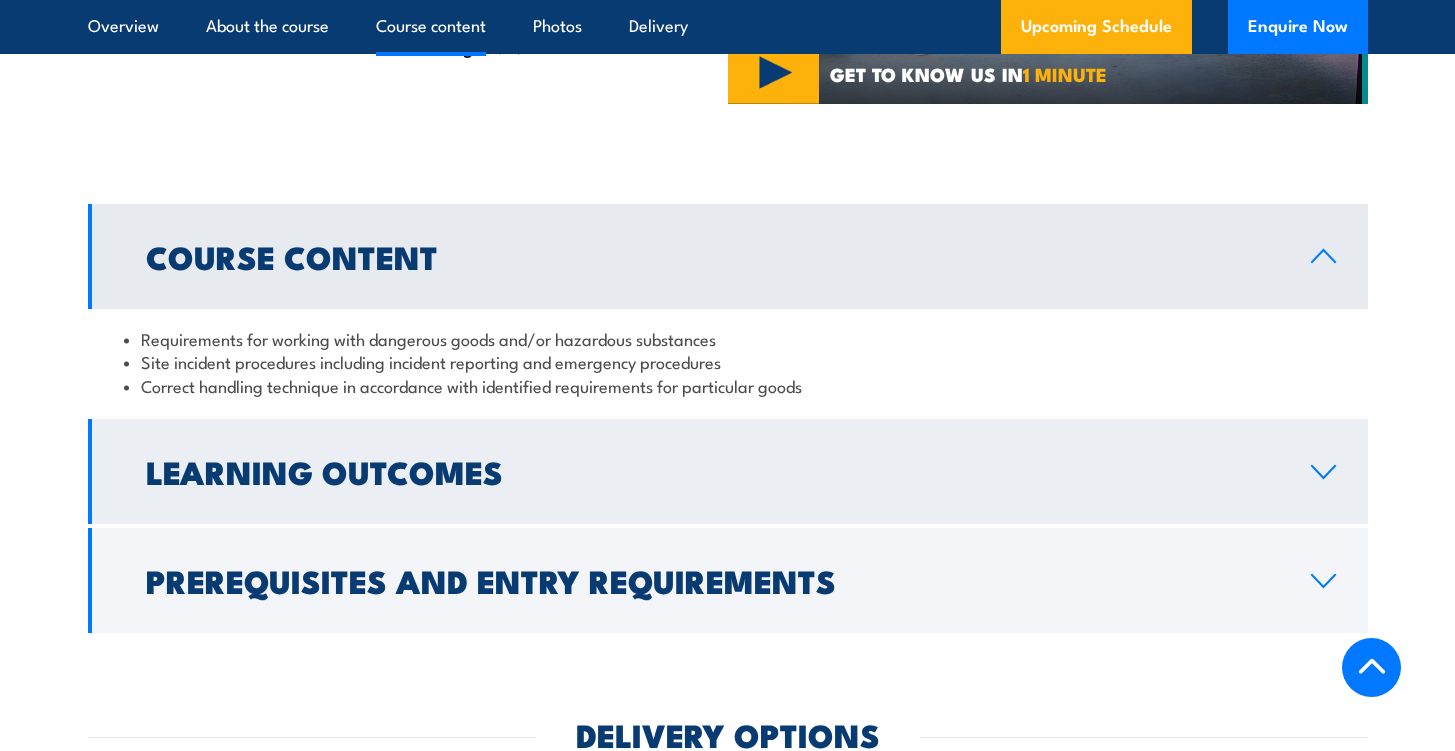click on "Learning Outcomes" at bounding box center (712, 471) 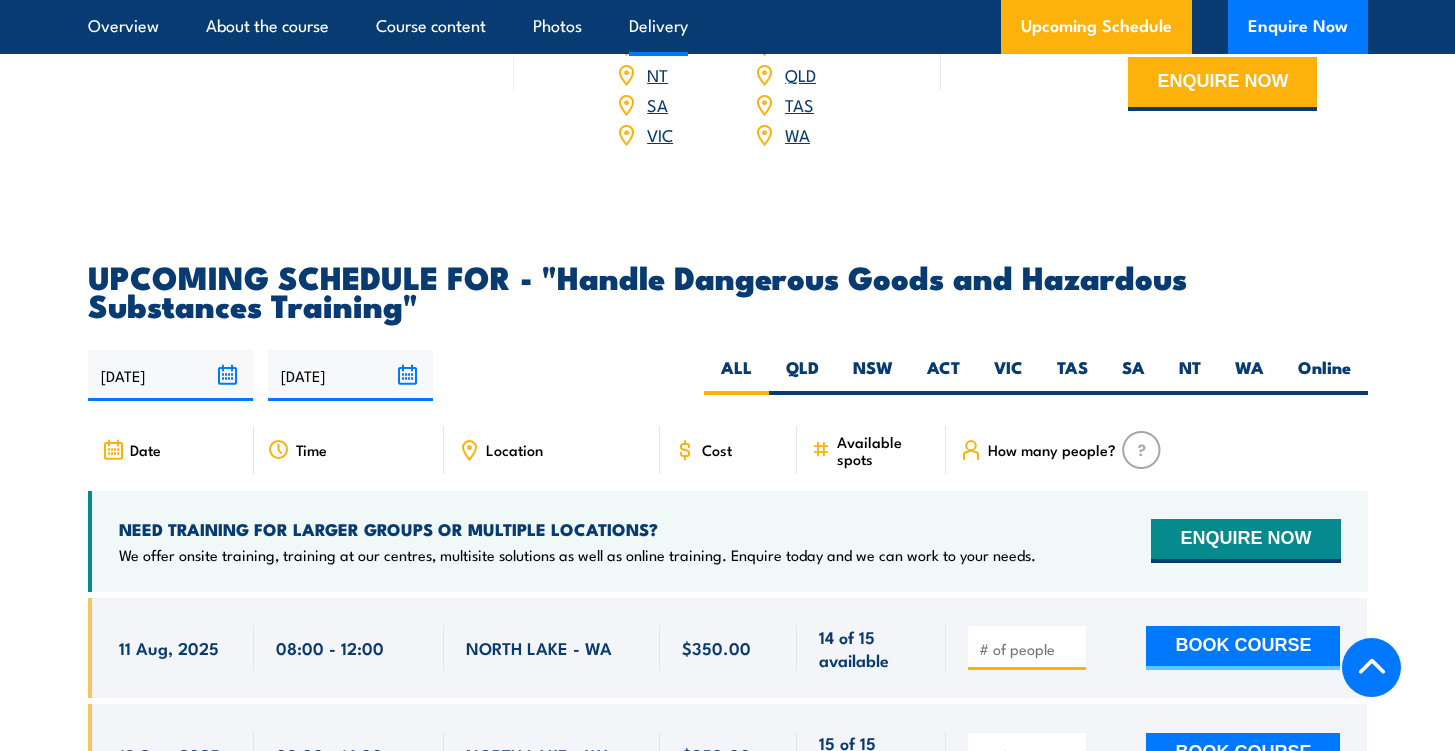 scroll, scrollTop: 2843, scrollLeft: 0, axis: vertical 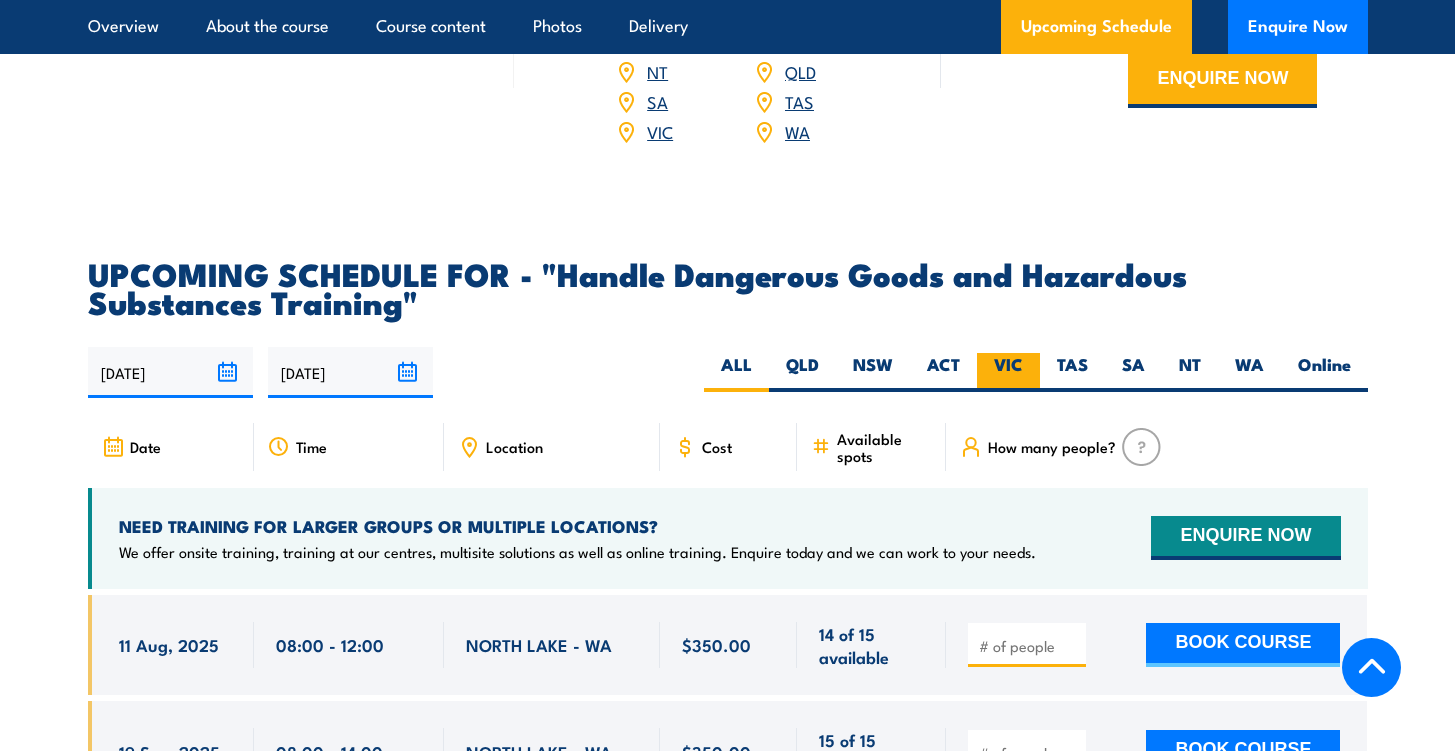 click on "VIC" at bounding box center (1008, 372) 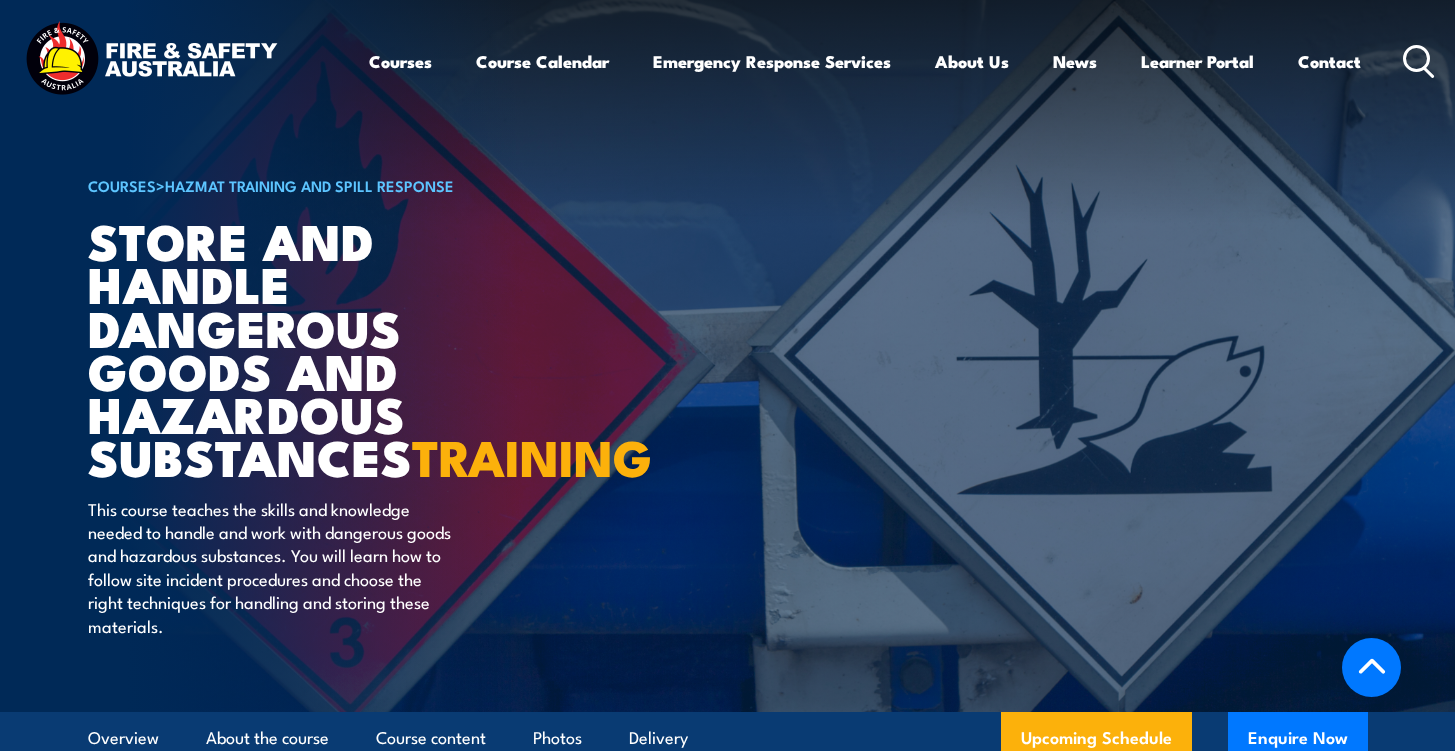 scroll, scrollTop: 2140, scrollLeft: 0, axis: vertical 